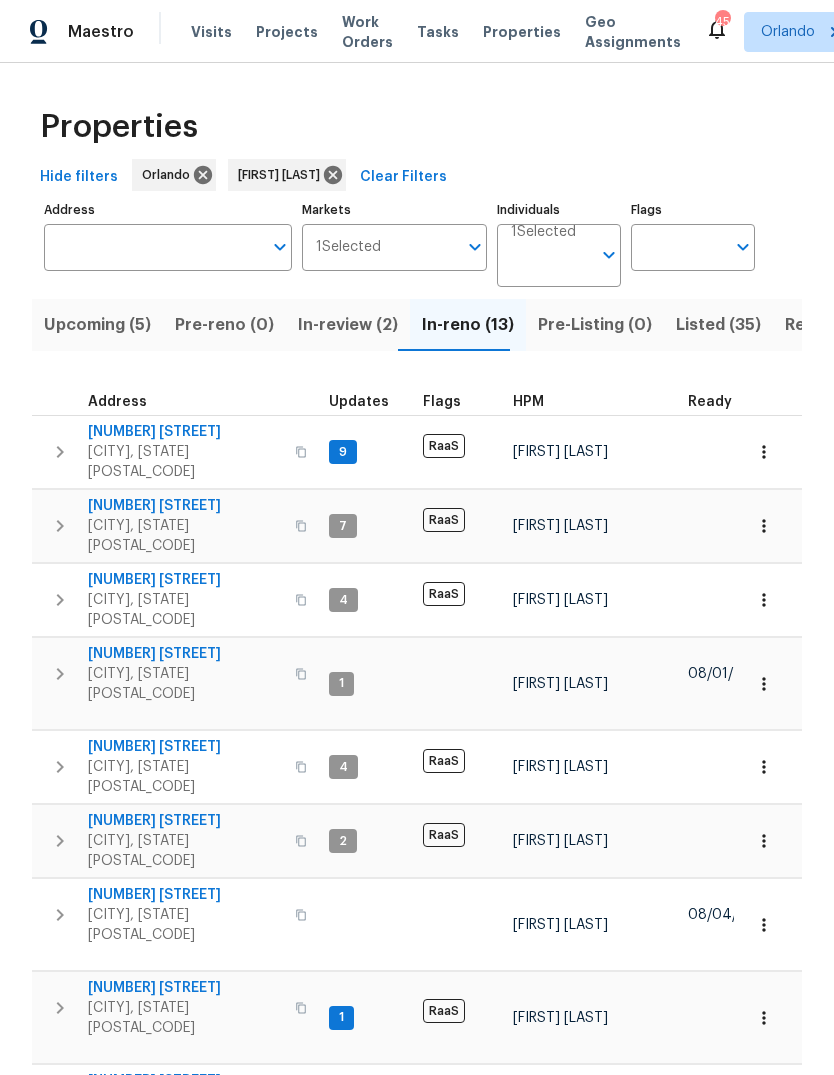 scroll, scrollTop: 0, scrollLeft: 0, axis: both 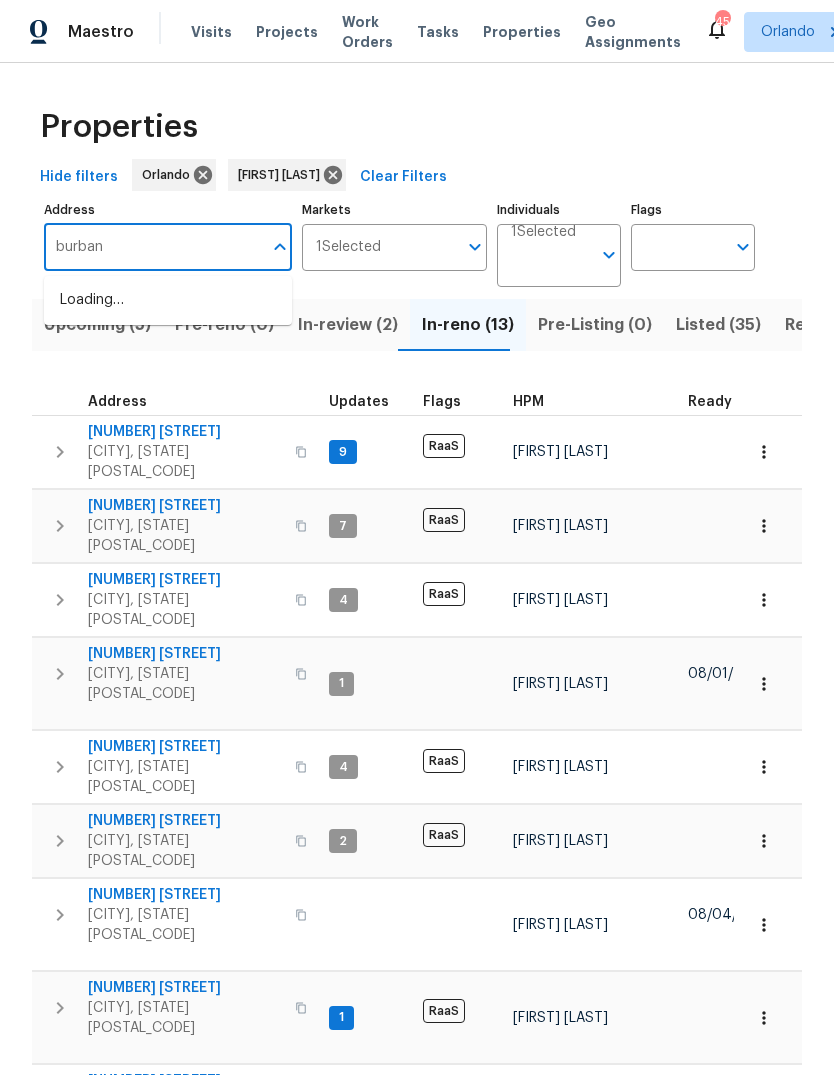 type on "burbank" 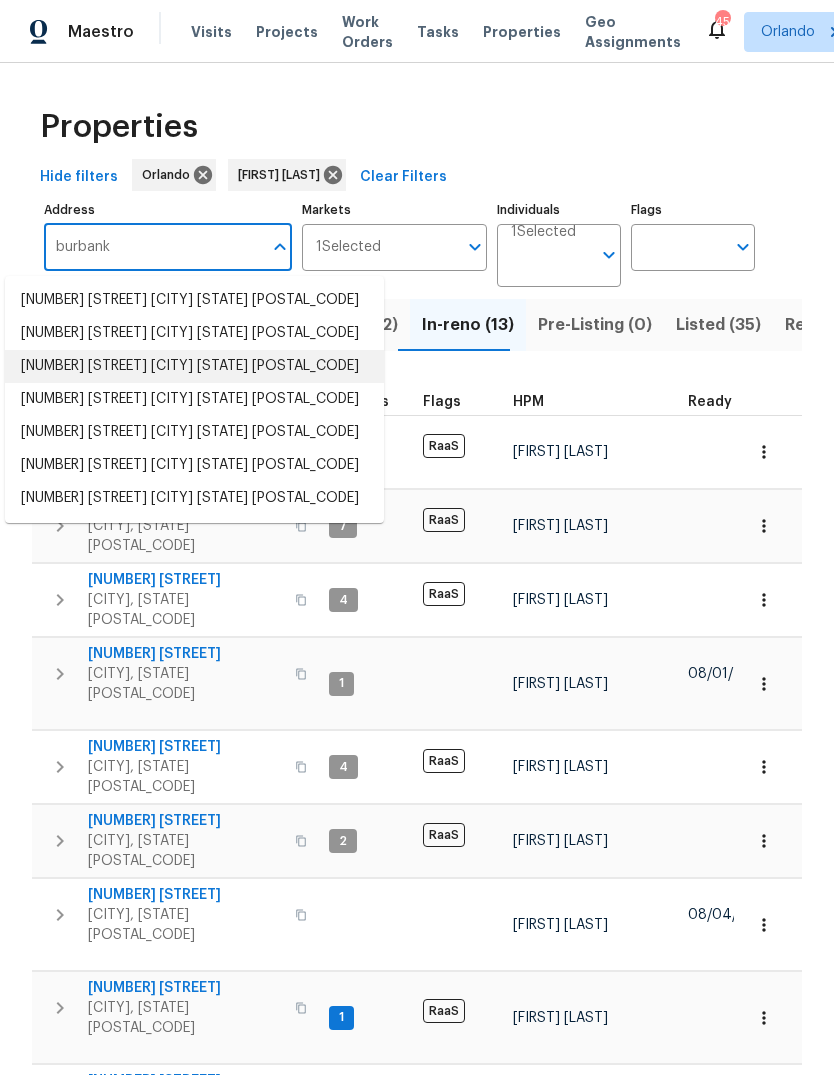 click on "3048 Burbank Ln The Villages FL 32162" at bounding box center (194, 366) 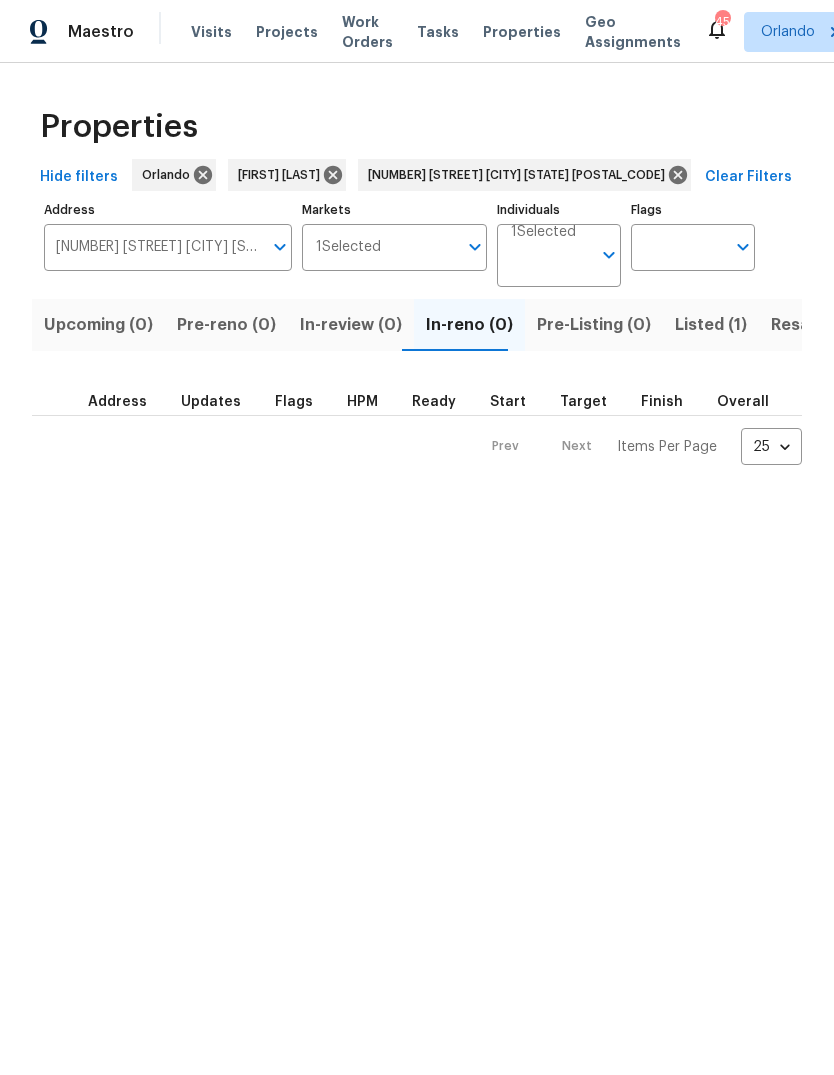 click on "Listed (1)" at bounding box center (711, 325) 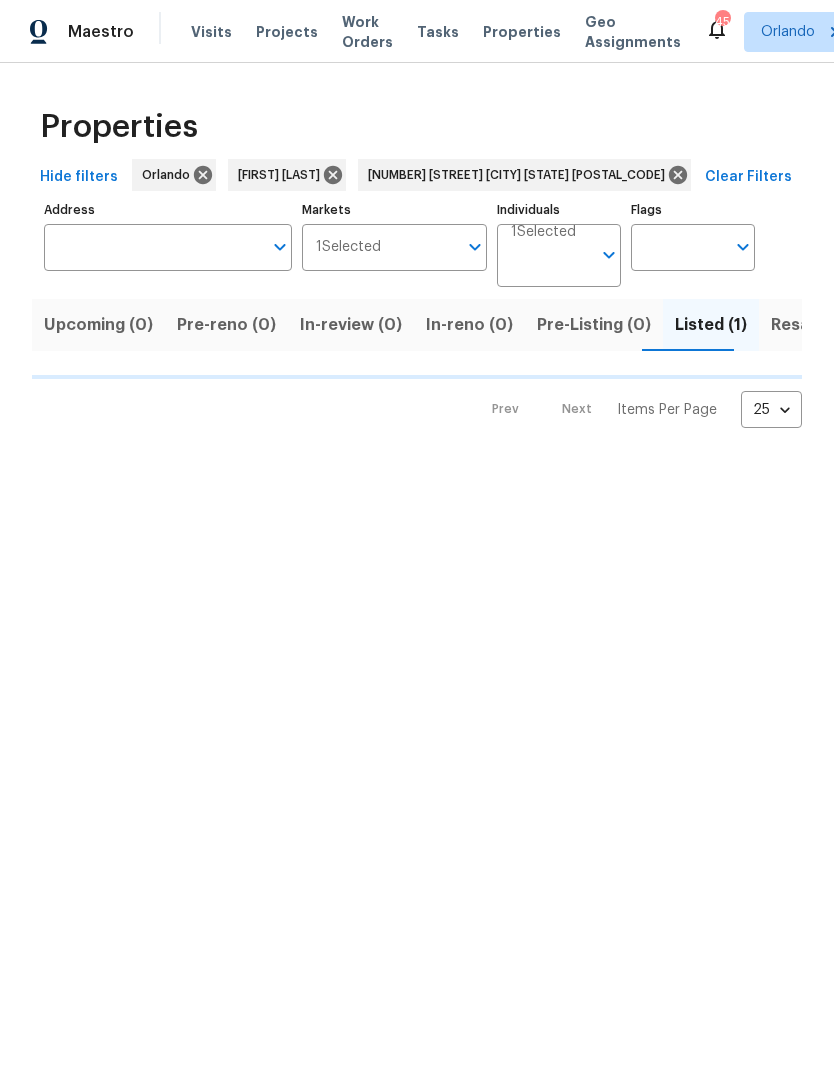 type on "3048 Burbank Ln The Villages FL 32162" 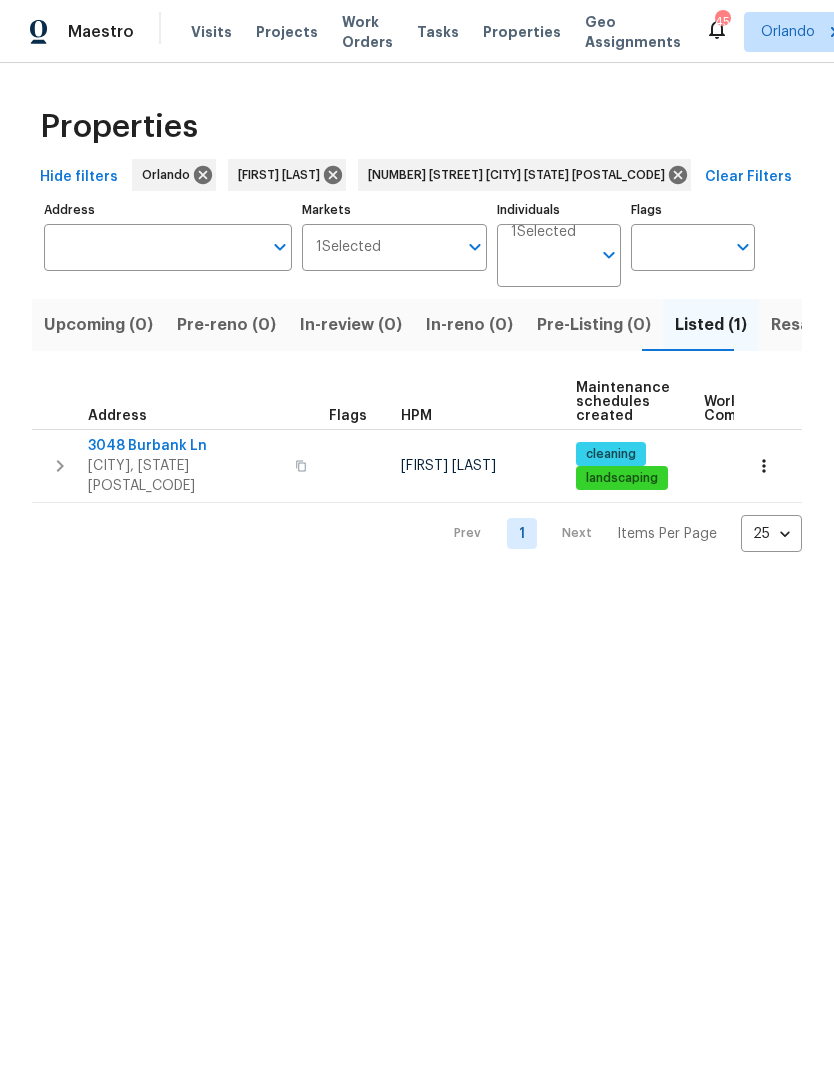 type on "3048 Burbank Ln The Villages FL 32162" 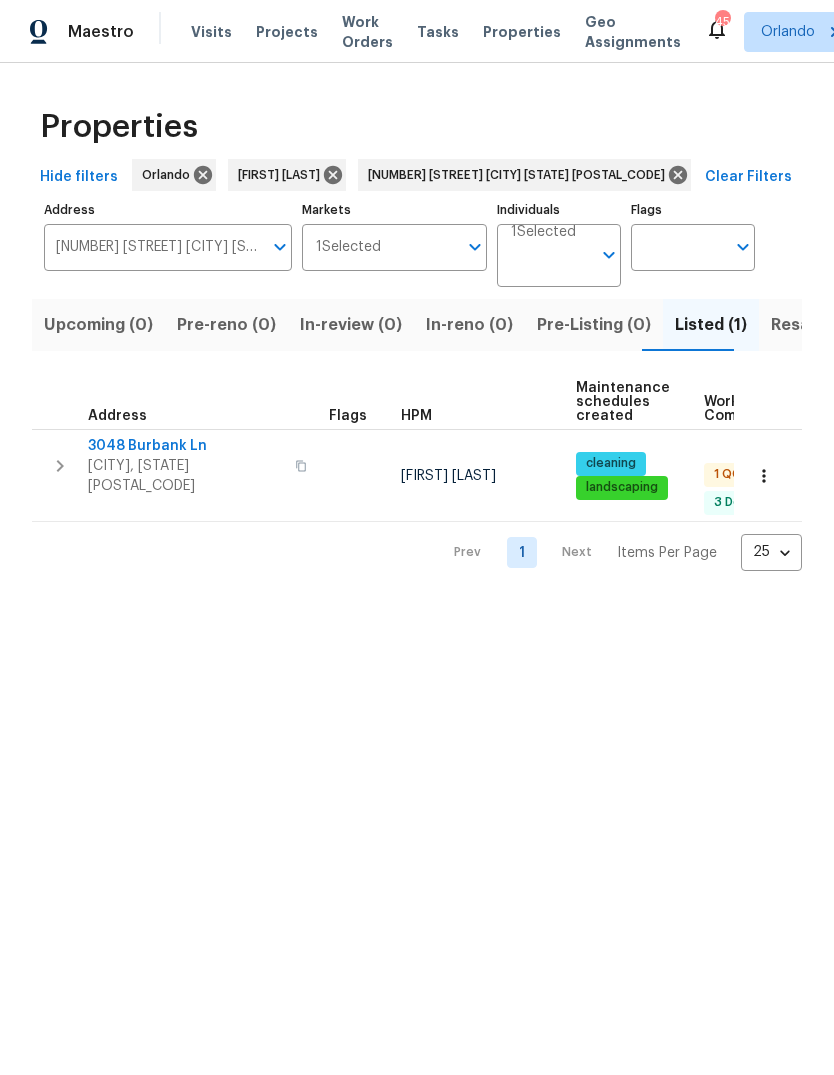 click at bounding box center (764, 476) 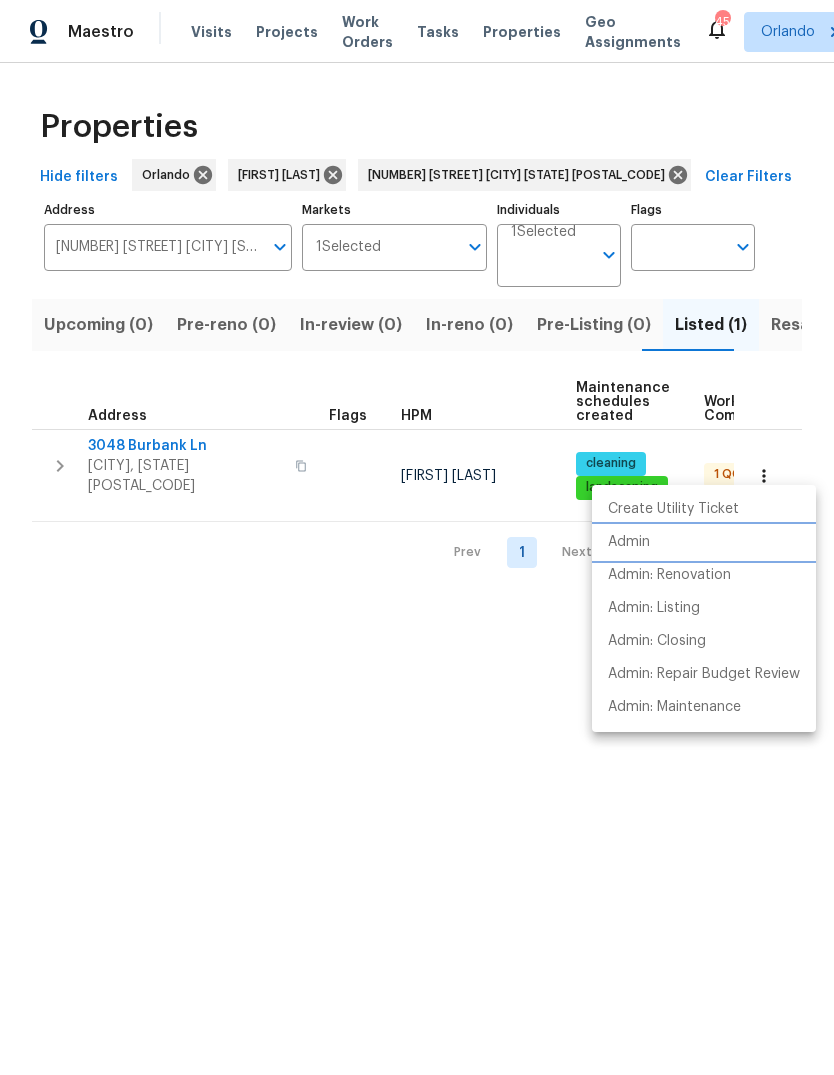 click on "Admin" at bounding box center (704, 542) 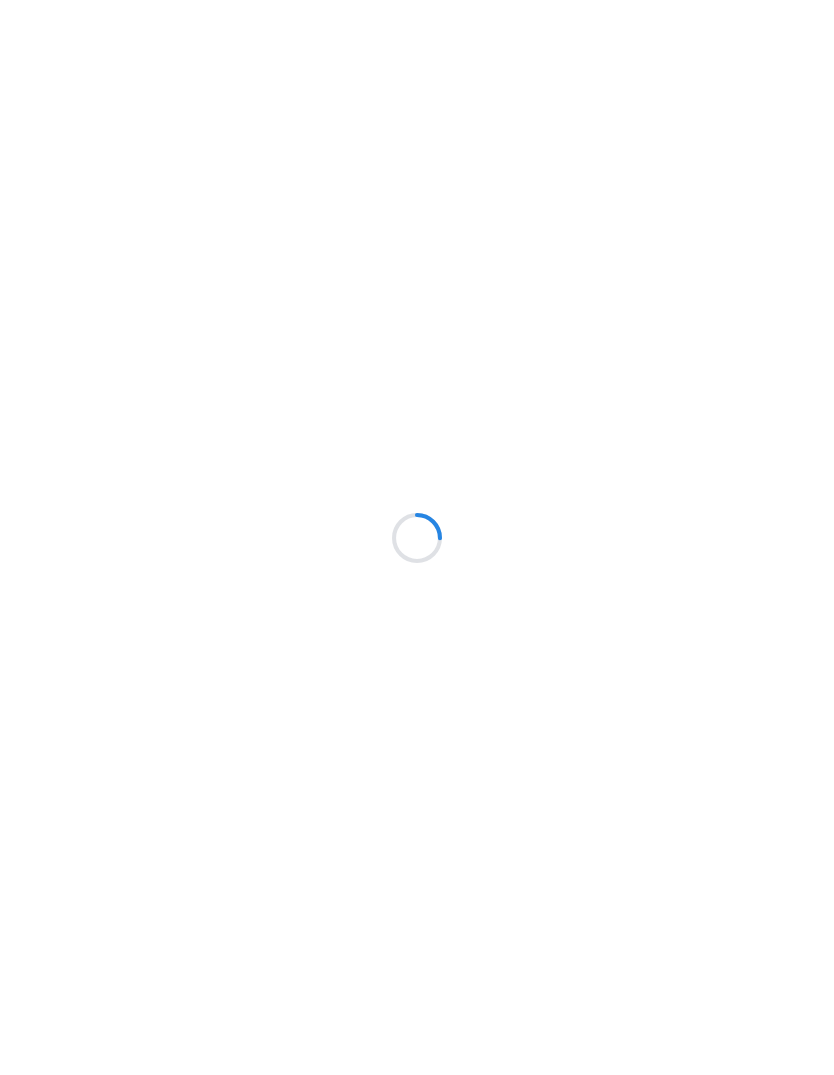 scroll, scrollTop: 0, scrollLeft: 0, axis: both 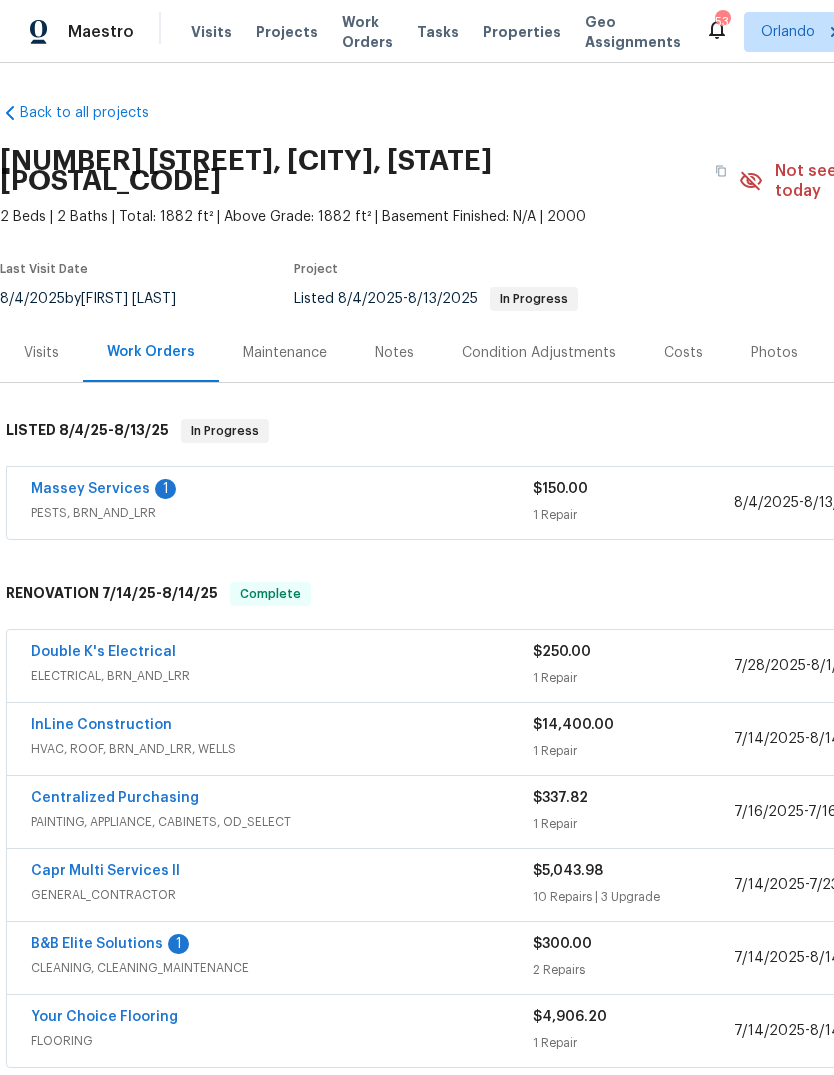 click on "Massey Services" at bounding box center [90, 489] 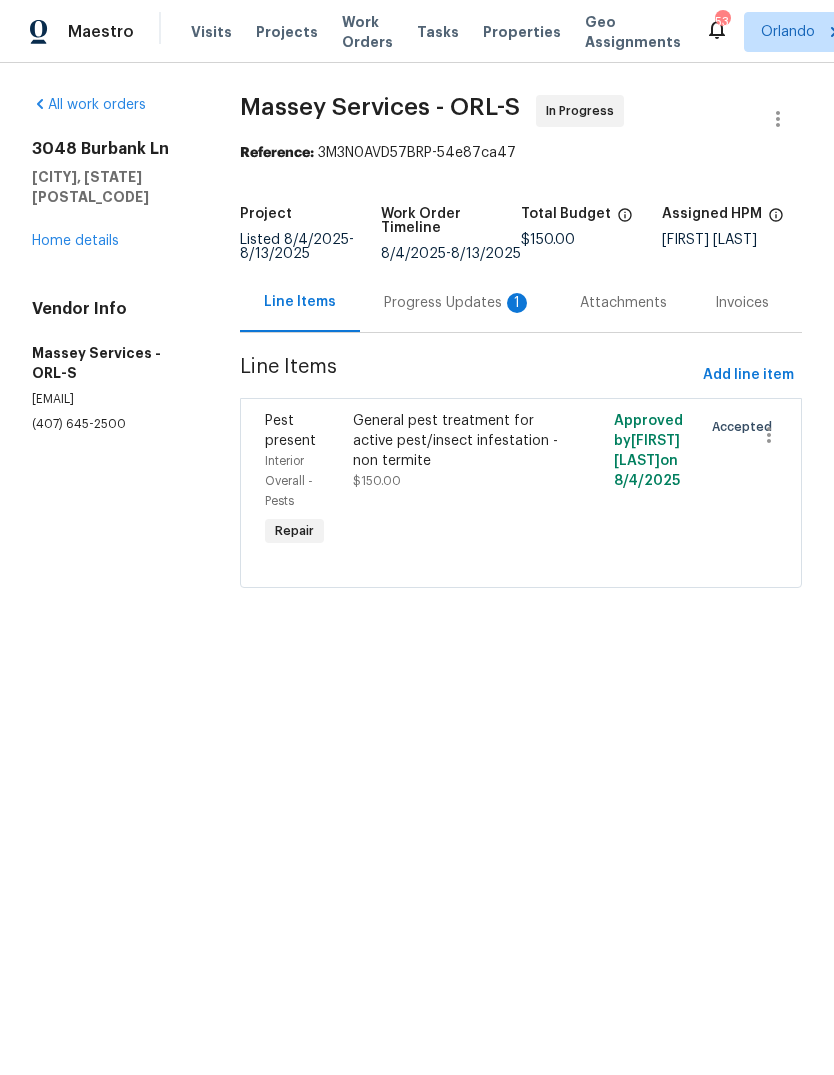 click on "Progress Updates 1" at bounding box center (458, 303) 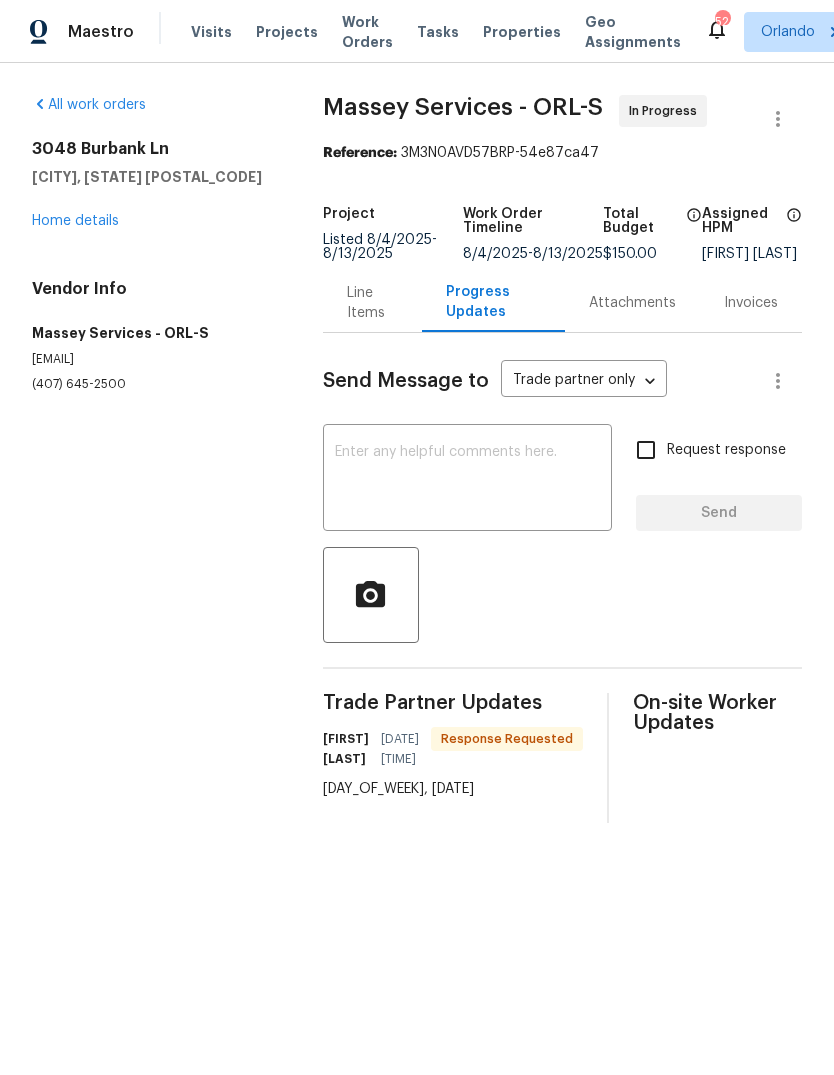 click on "Line Items" at bounding box center (372, 303) 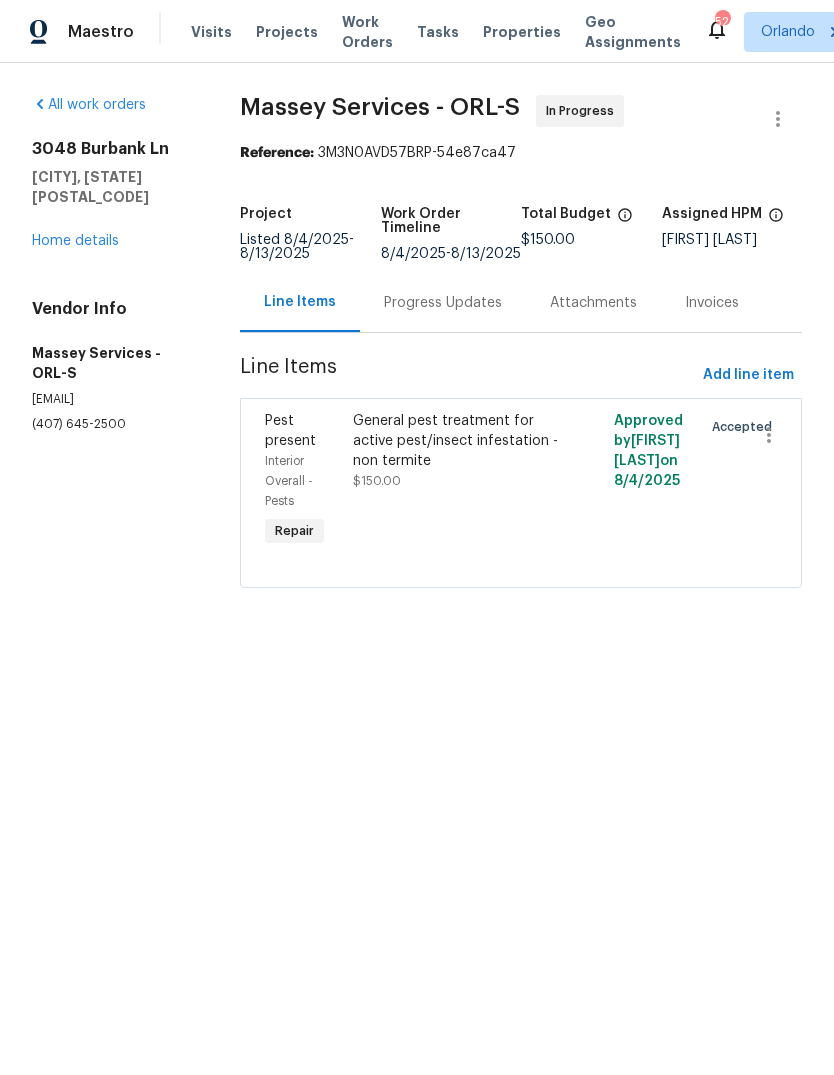 click on "Line Items" at bounding box center [300, 302] 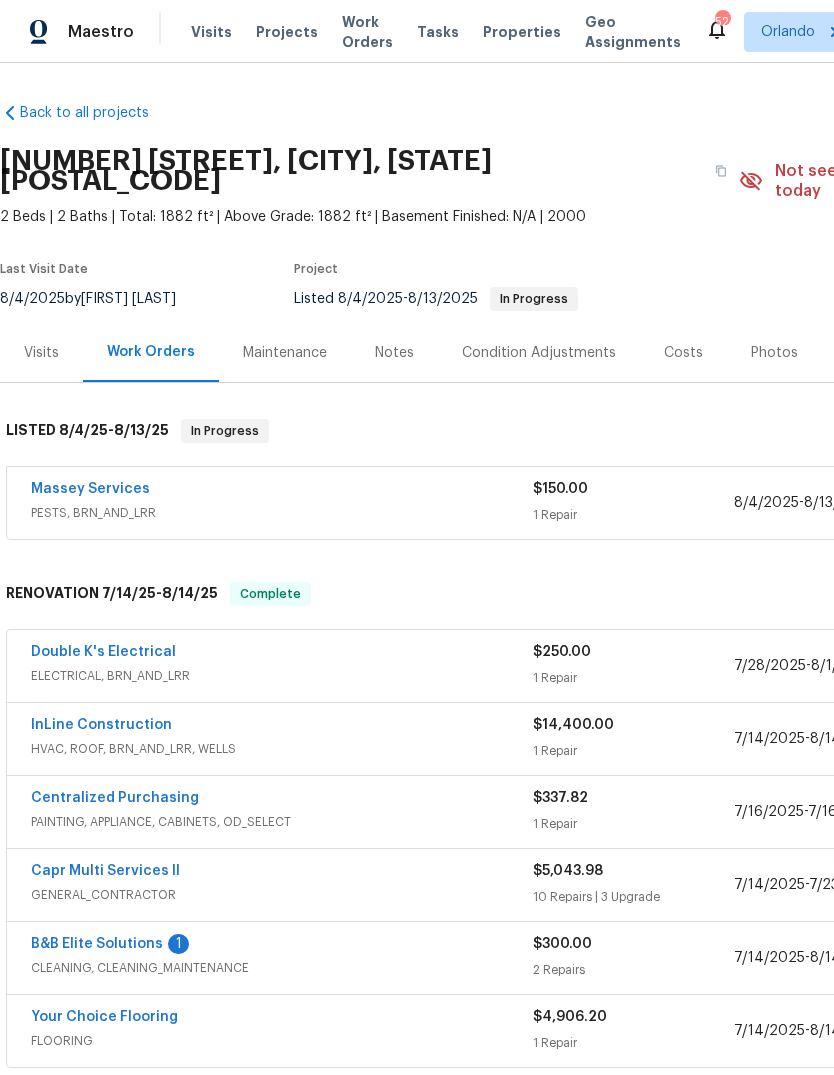 scroll, scrollTop: 0, scrollLeft: 0, axis: both 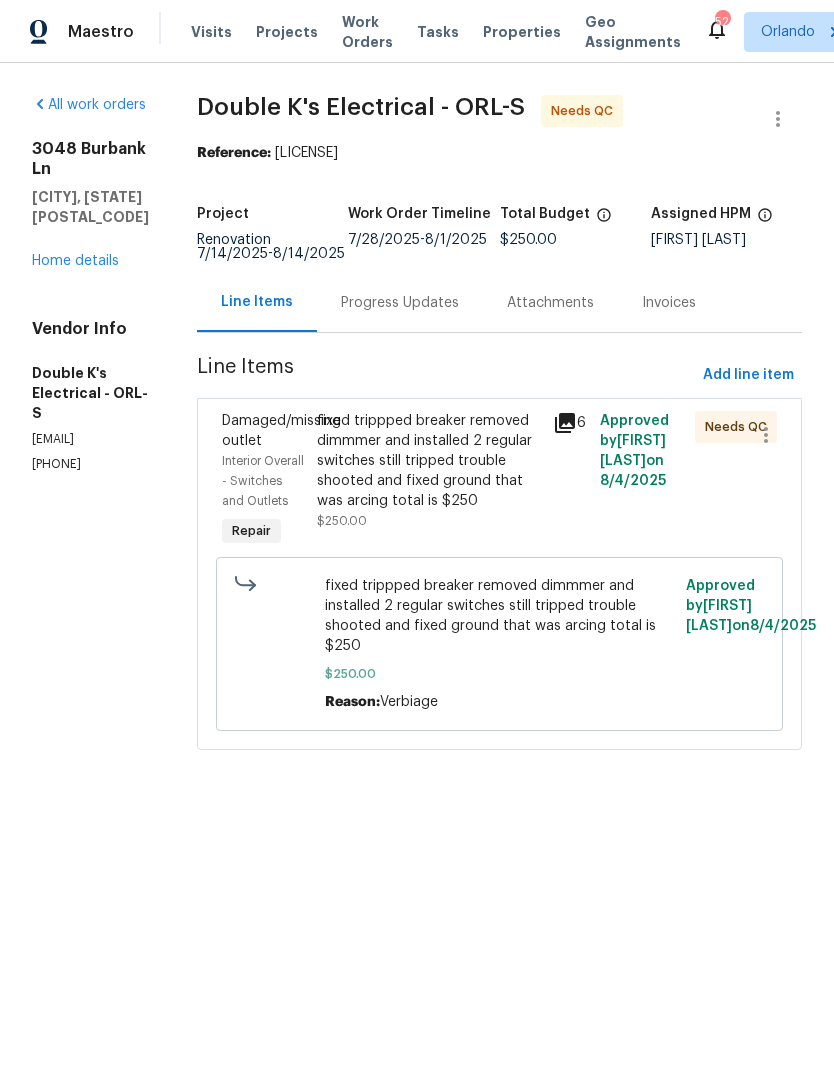 click on "fixed trippped breaker removed dimmmer and installed 2 regular switches still tripped trouble shooted and fixed ground that was arcing total is $250" at bounding box center (429, 461) 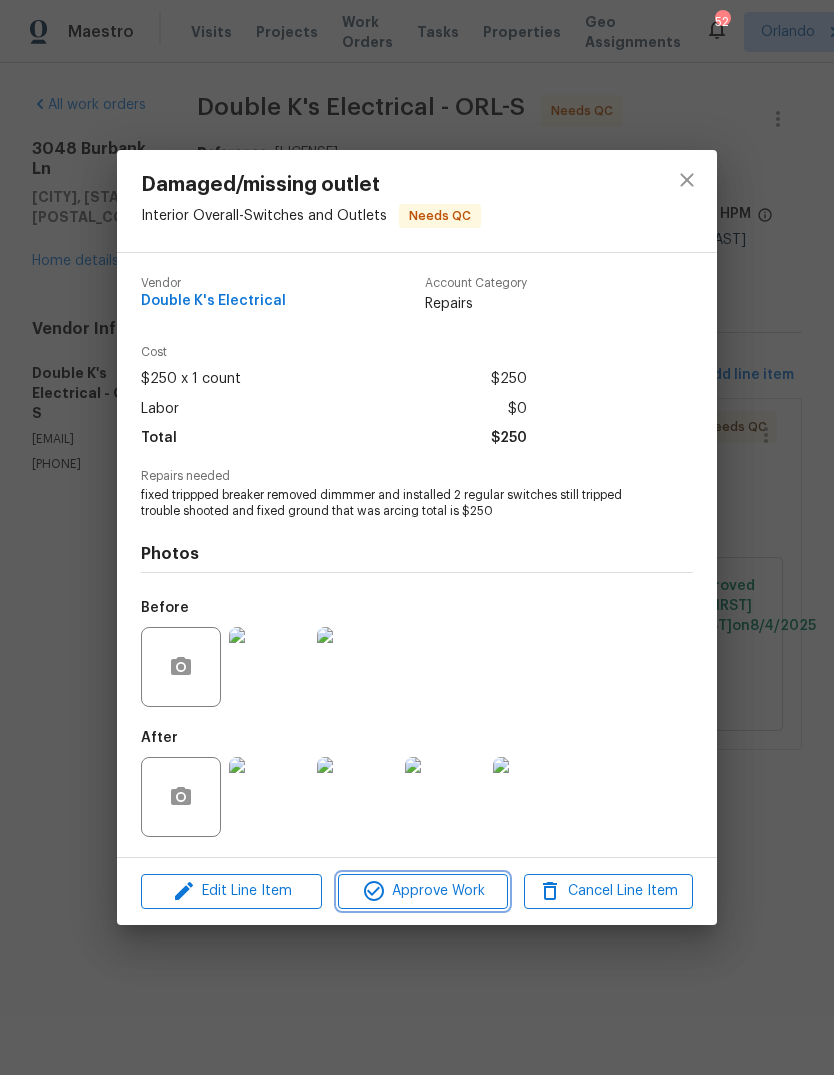 click on "Approve Work" at bounding box center (422, 891) 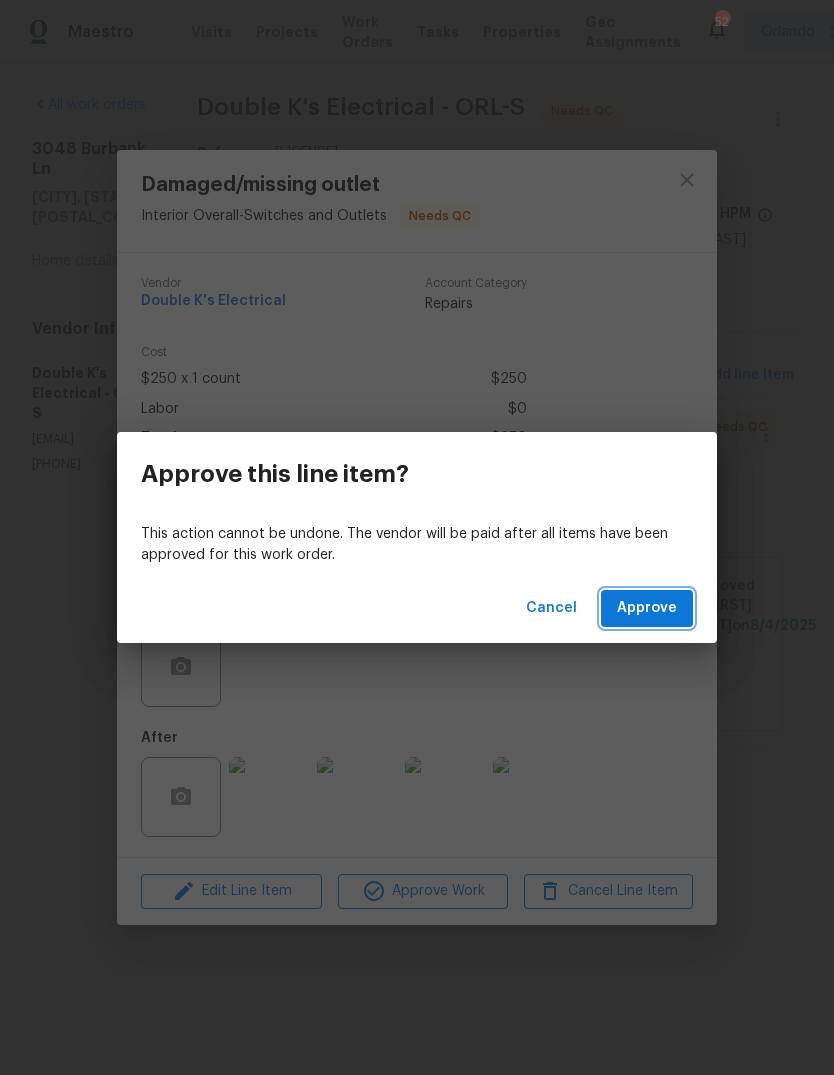 click on "Approve" at bounding box center [647, 608] 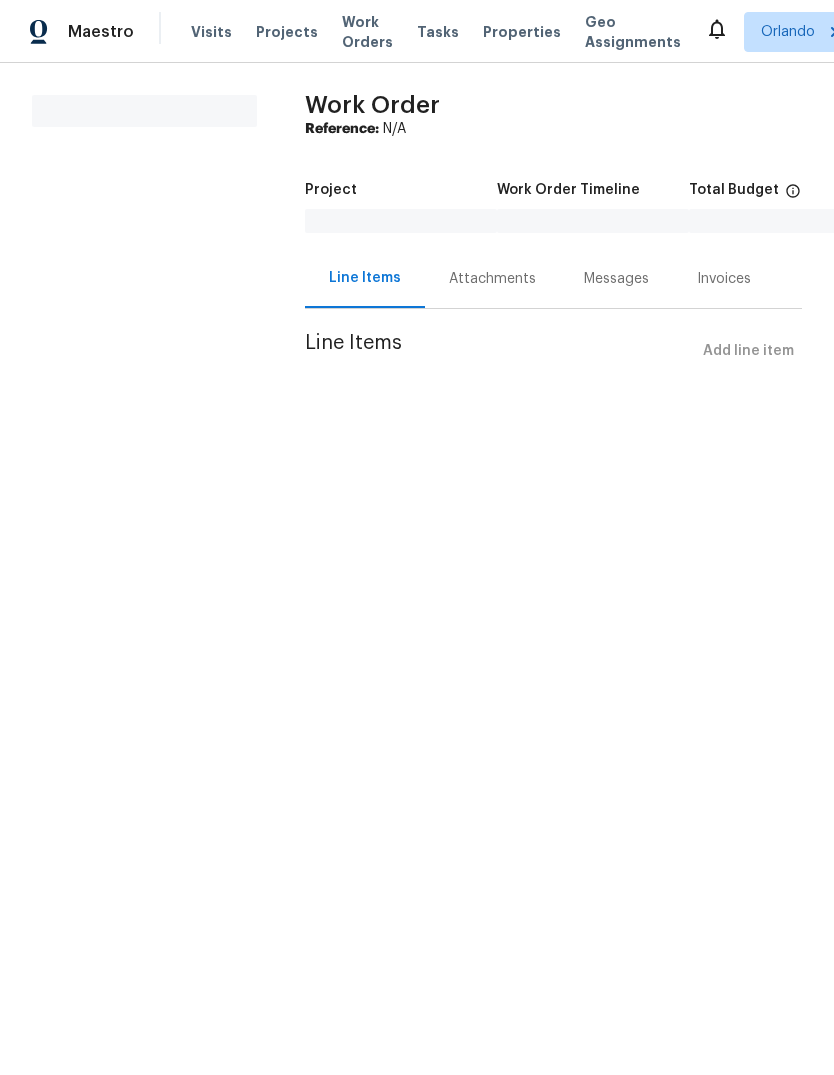 scroll, scrollTop: 0, scrollLeft: 0, axis: both 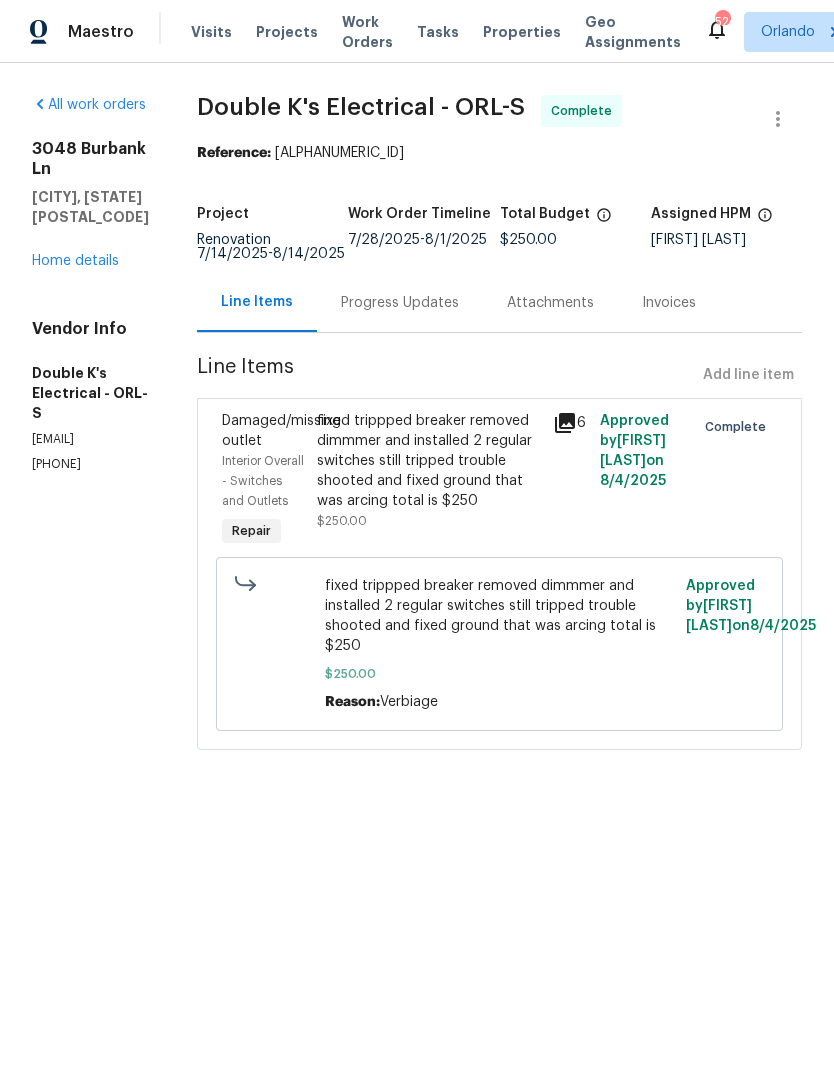 click on "Home details" at bounding box center [75, 261] 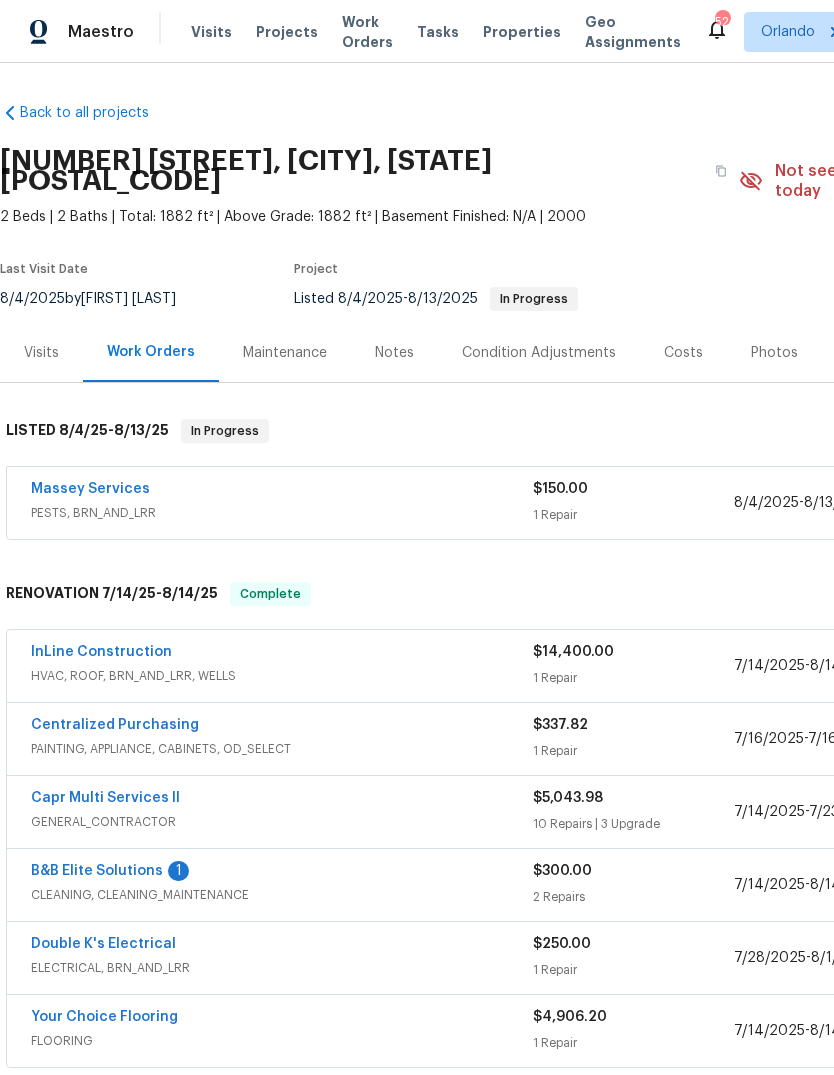click on "Visits" at bounding box center [41, 352] 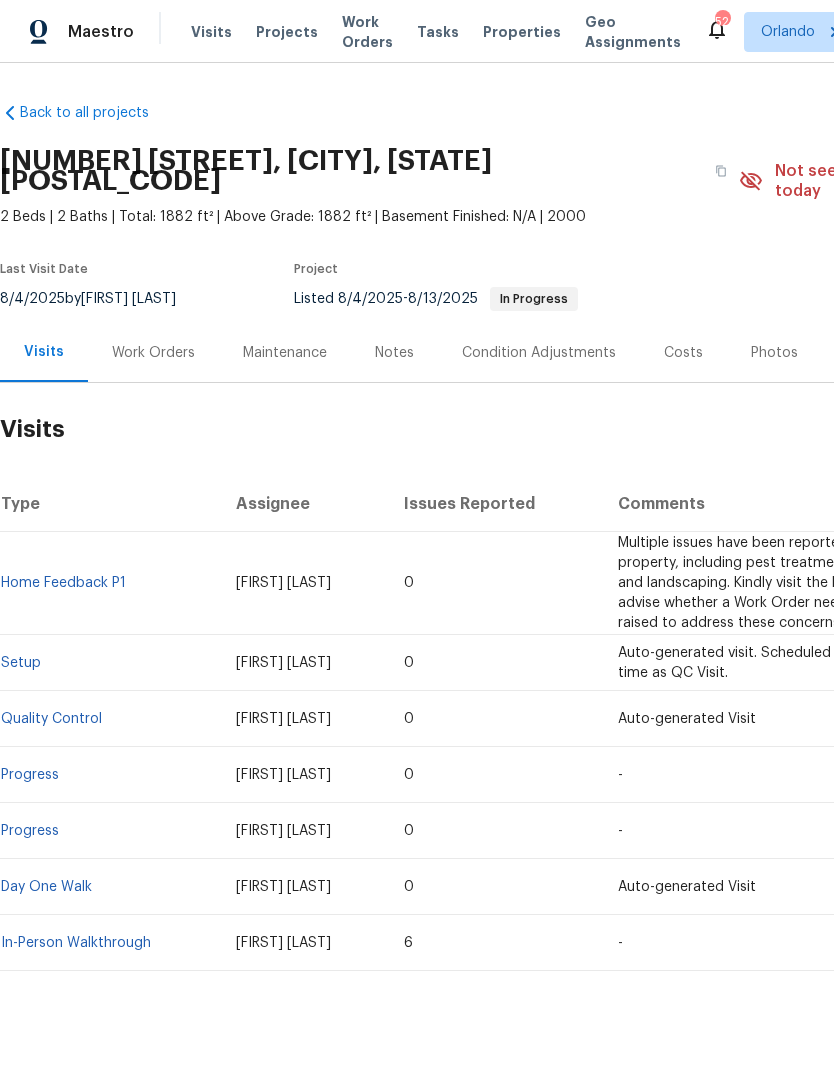 click on "In-Person Walkthrough" at bounding box center [76, 943] 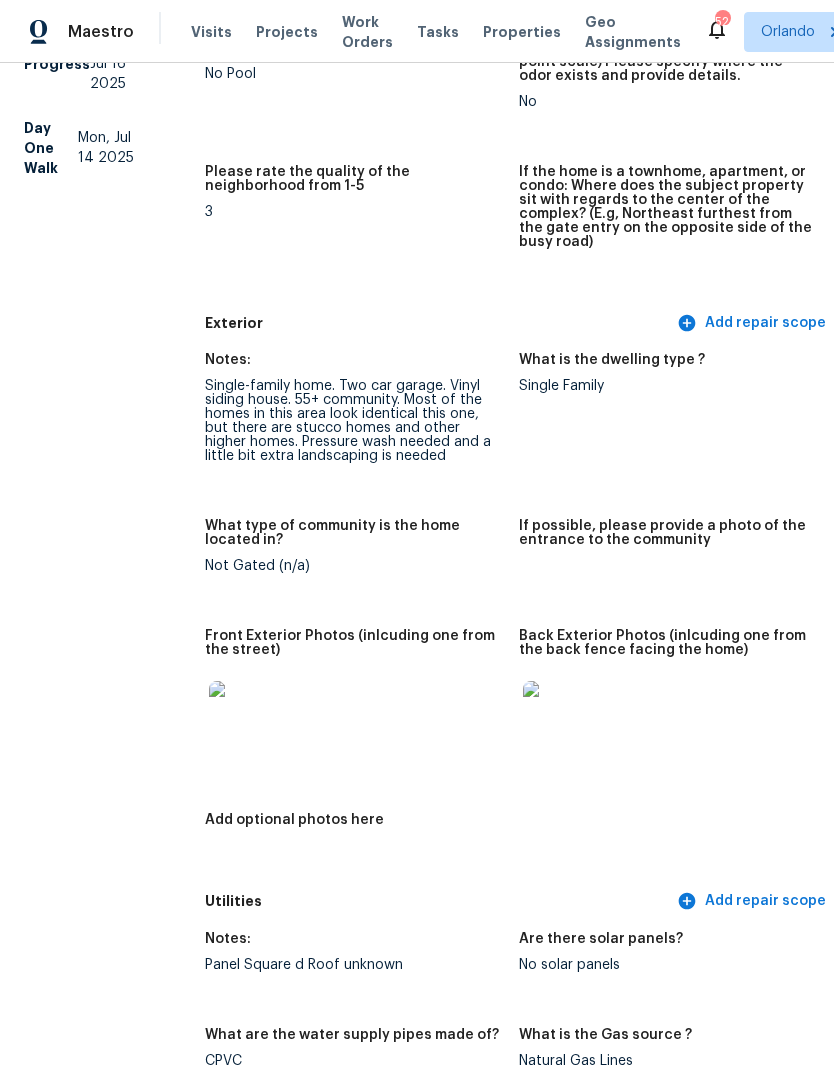 scroll, scrollTop: 604, scrollLeft: 0, axis: vertical 